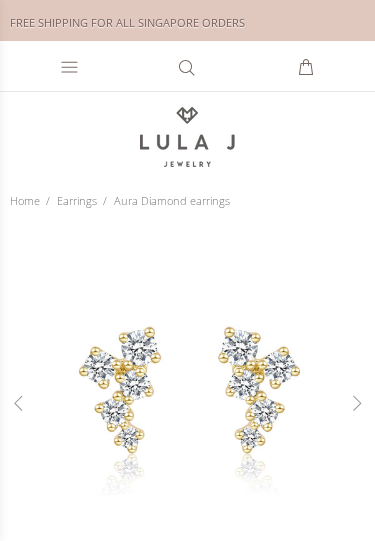 scroll, scrollTop: 0, scrollLeft: 0, axis: both 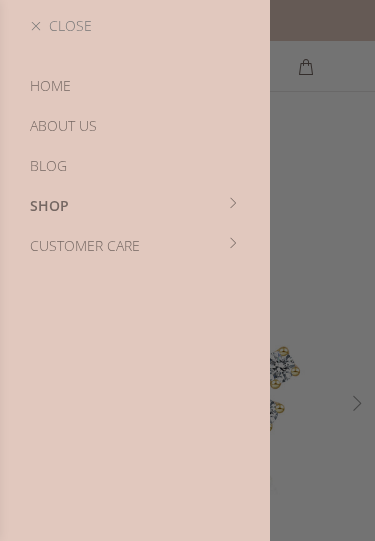 click on "Shop" at bounding box center [135, 206] 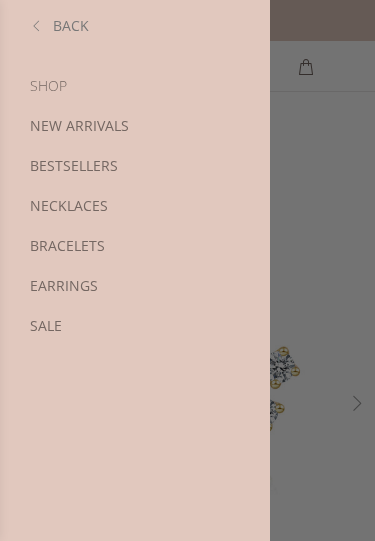 click on "Earrings" at bounding box center [135, 286] 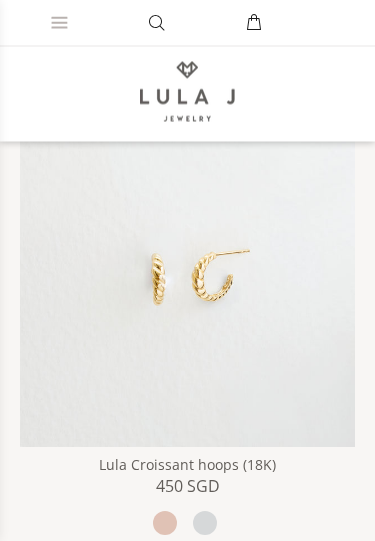 scroll, scrollTop: 7118, scrollLeft: 0, axis: vertical 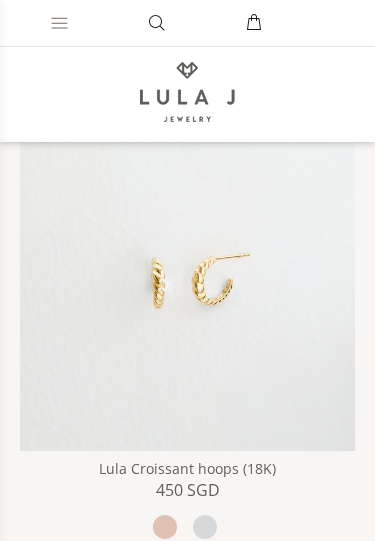 click at bounding box center (187, 283) 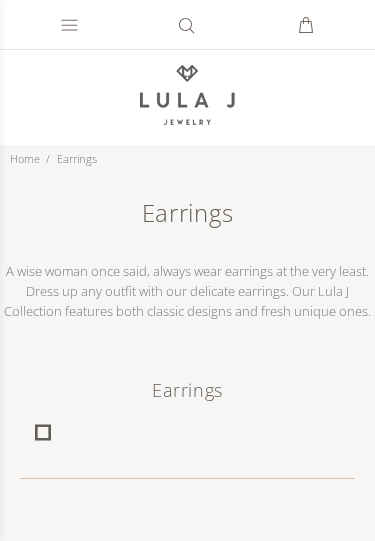 scroll, scrollTop: 0, scrollLeft: 0, axis: both 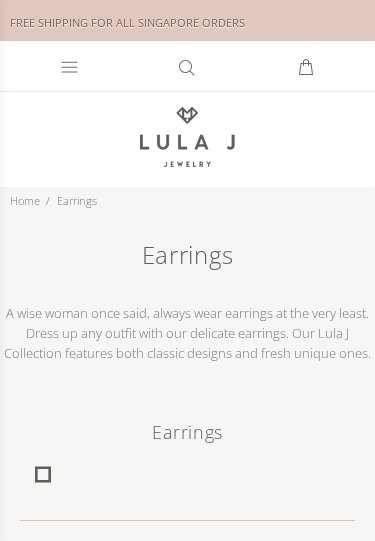 click on "What are you Looking for?
0
SHOPPING CART
CLOSE
No Products in the Cart
. . .
TOTAL:
0 SGD
PROCEED TO CHECKOUT
VIEW CART
img
title details" at bounding box center (187, 66) 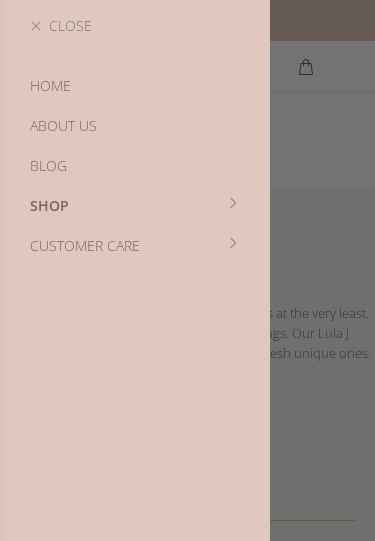 click on "Shop" at bounding box center (135, 206) 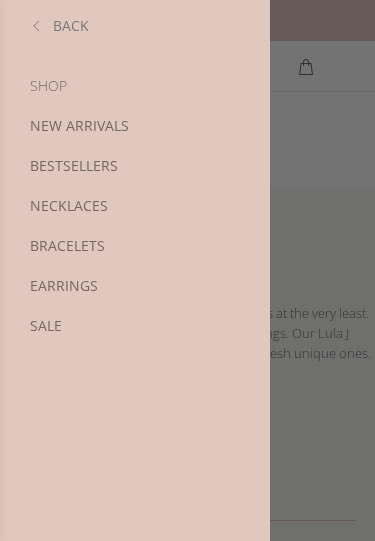 click on "Earrings" at bounding box center [135, 286] 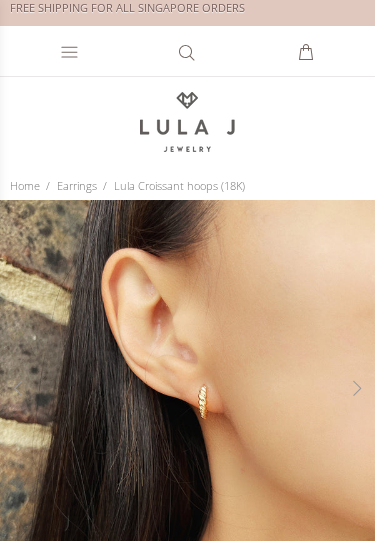 scroll, scrollTop: 0, scrollLeft: 0, axis: both 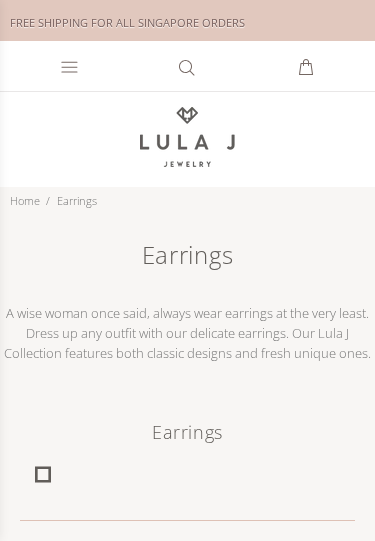 click at bounding box center (69, 64) 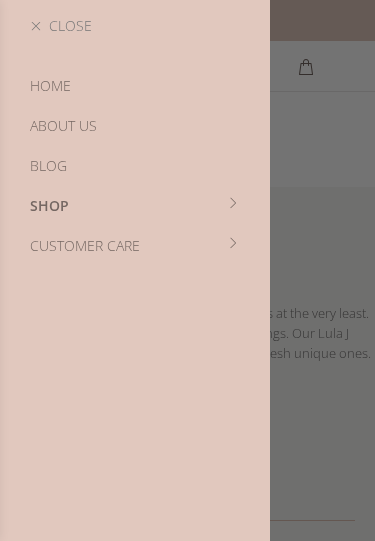 click on "Shop" at bounding box center [135, 206] 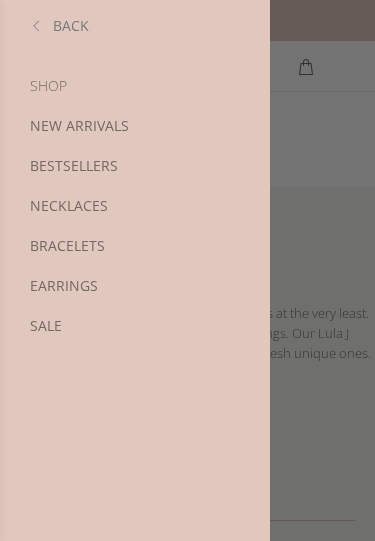 click on "New Arrivals" at bounding box center (135, 126) 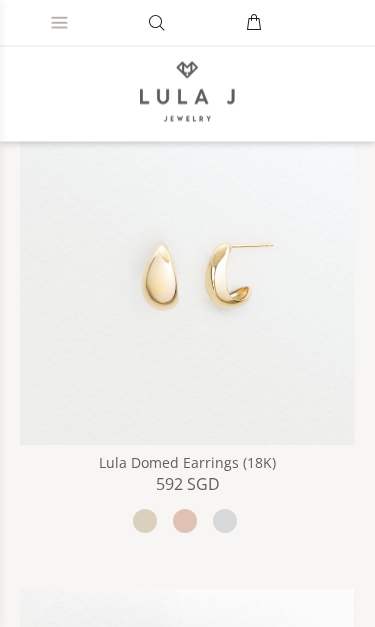 scroll, scrollTop: 1869, scrollLeft: 0, axis: vertical 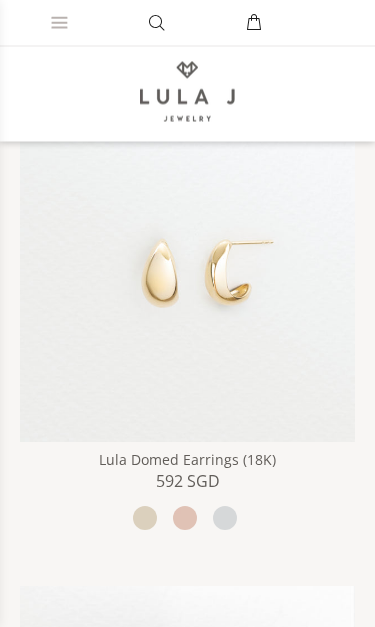 click at bounding box center [187, 275] 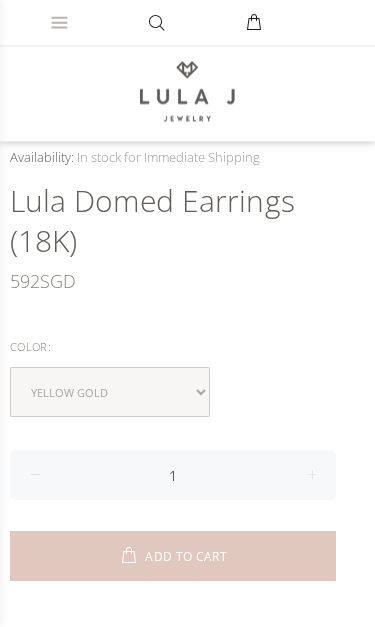 scroll, scrollTop: 505, scrollLeft: 0, axis: vertical 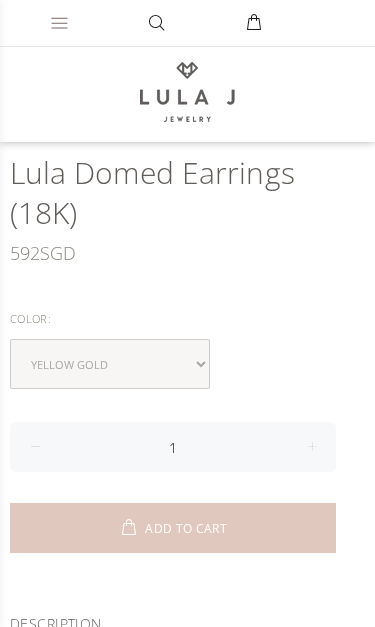click on "ADD TO CART" at bounding box center (173, 528) 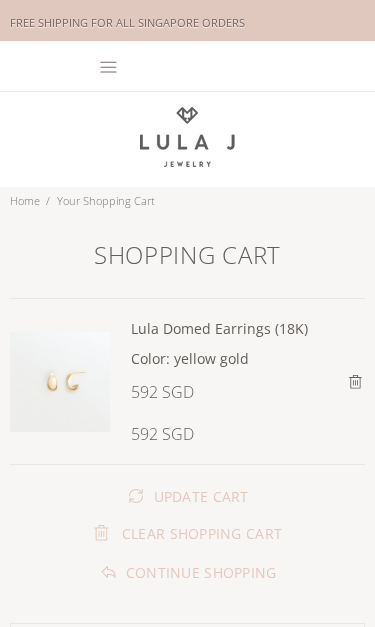 scroll, scrollTop: 0, scrollLeft: 0, axis: both 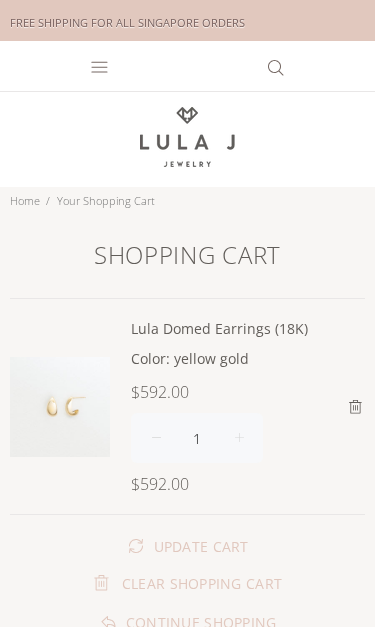 click 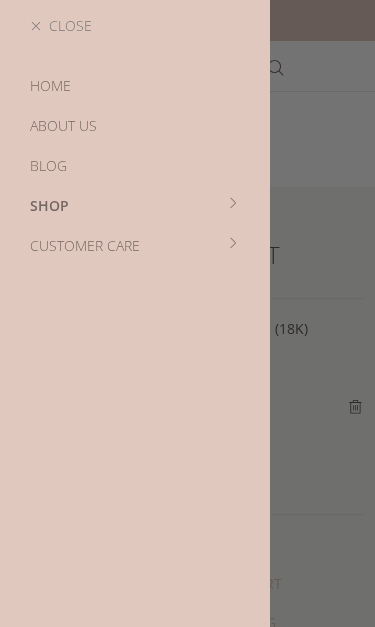 click on "HOME" at bounding box center (135, 86) 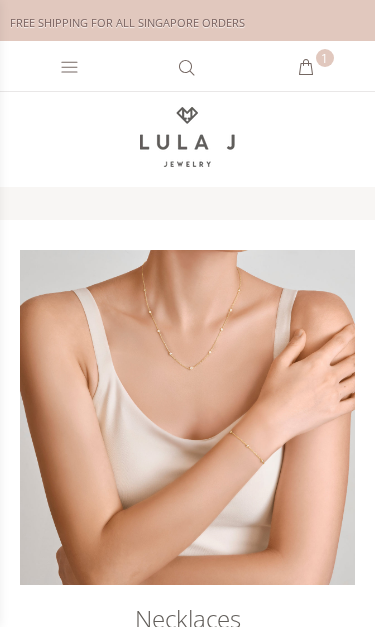 scroll, scrollTop: 0, scrollLeft: 0, axis: both 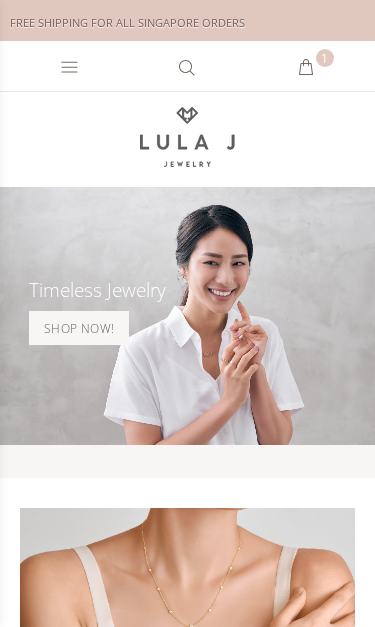 click 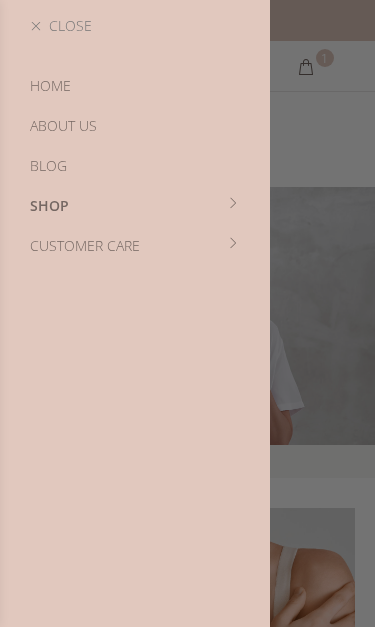 click on "Shop" at bounding box center [135, 206] 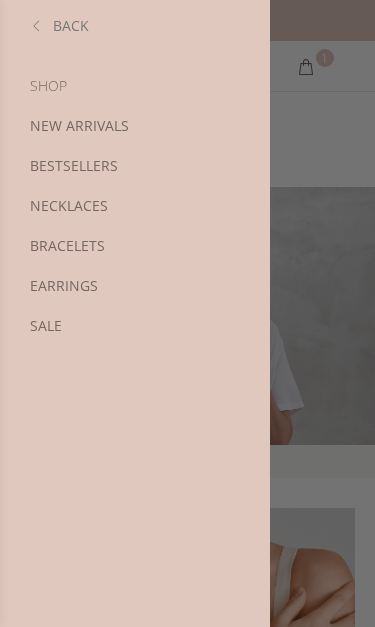 click on "New Arrivals" at bounding box center (135, 126) 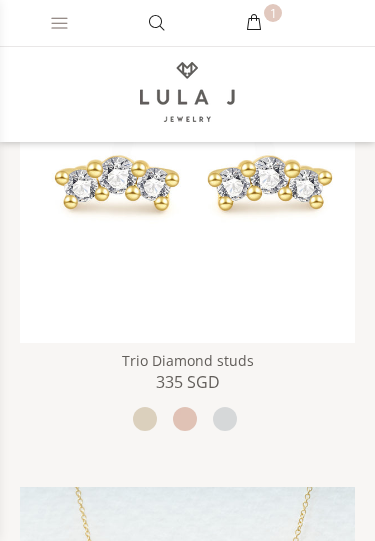 scroll, scrollTop: 3866, scrollLeft: 0, axis: vertical 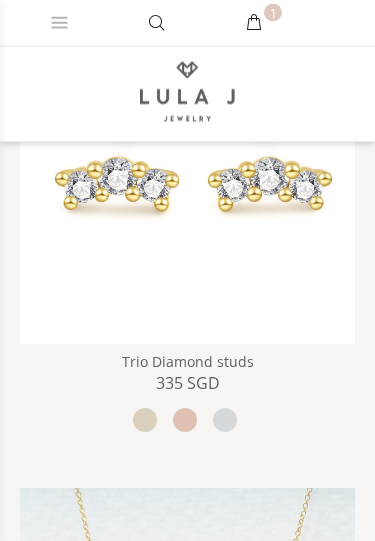 click at bounding box center [187, 177] 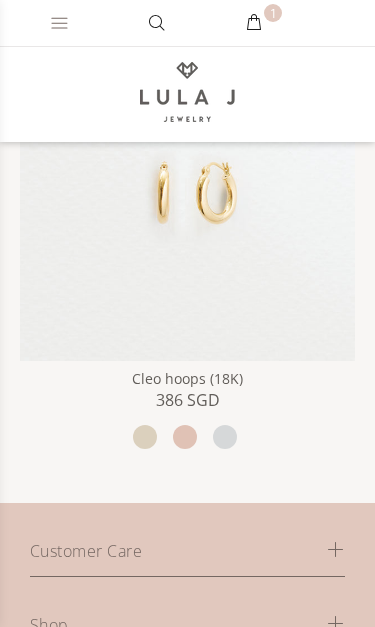 scroll, scrollTop: 7136, scrollLeft: 0, axis: vertical 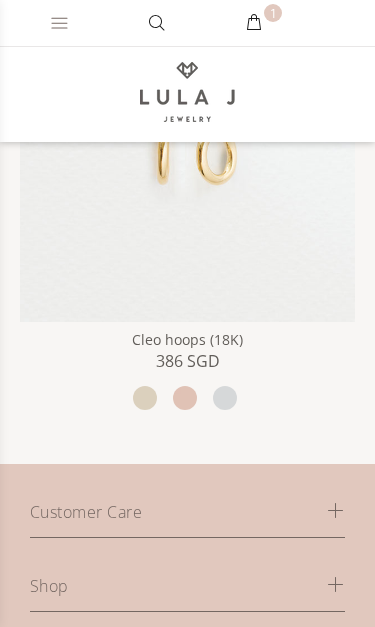 click on "1" at bounding box center (254, 23) 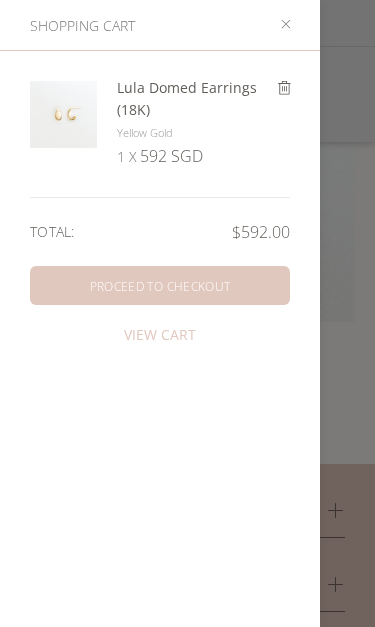click on "PROCEED TO CHECKOUT" at bounding box center [160, 285] 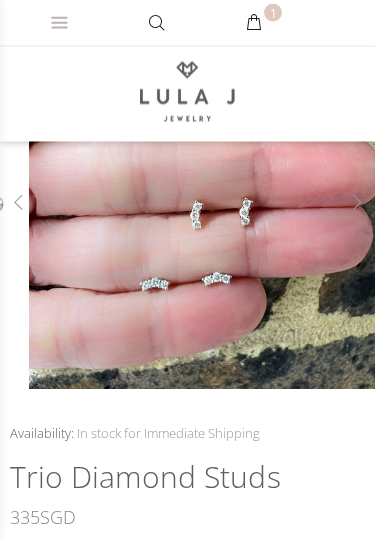 scroll, scrollTop: 199, scrollLeft: 0, axis: vertical 